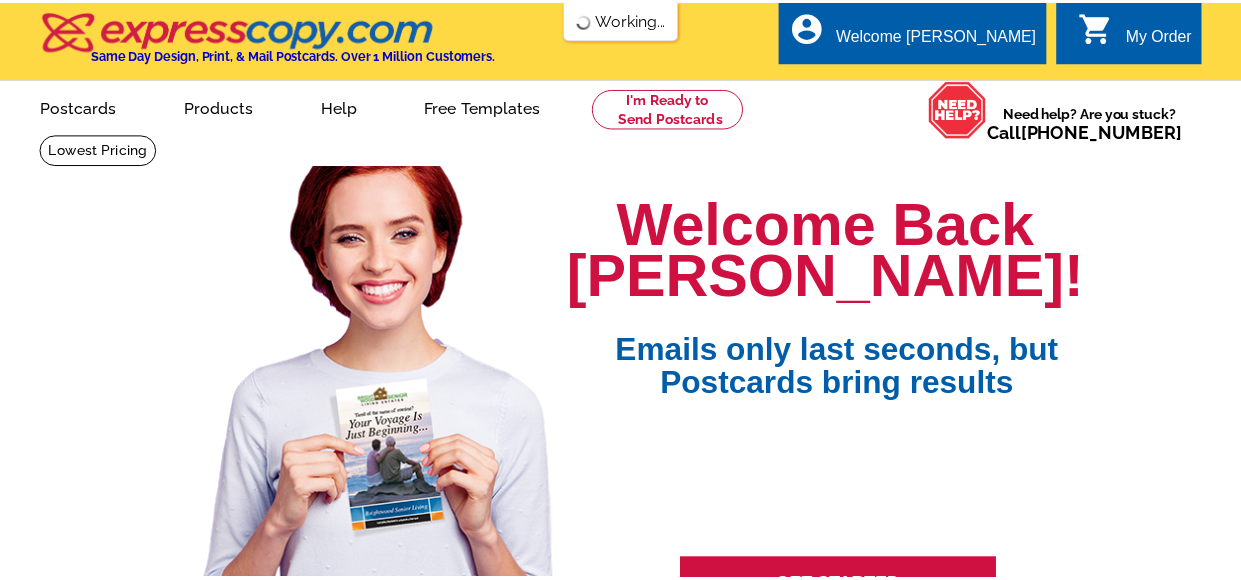 scroll, scrollTop: 0, scrollLeft: 0, axis: both 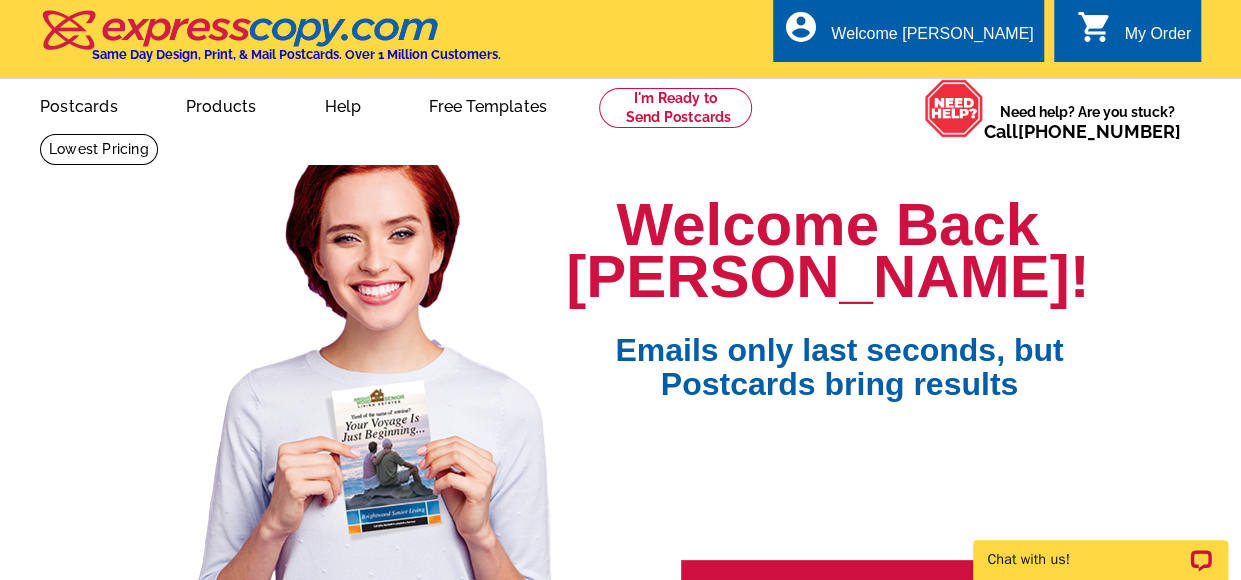 click on "picture_in_picture
Postcards
store_mall_directory
Products
keyboard_arrow_down
Postcards
Business cards
Flyers and brochures
More
Fast & easy postcard marketing
Same day printing and mailing
Upload your own design or customize a template
Get Started" at bounding box center [436, 122] 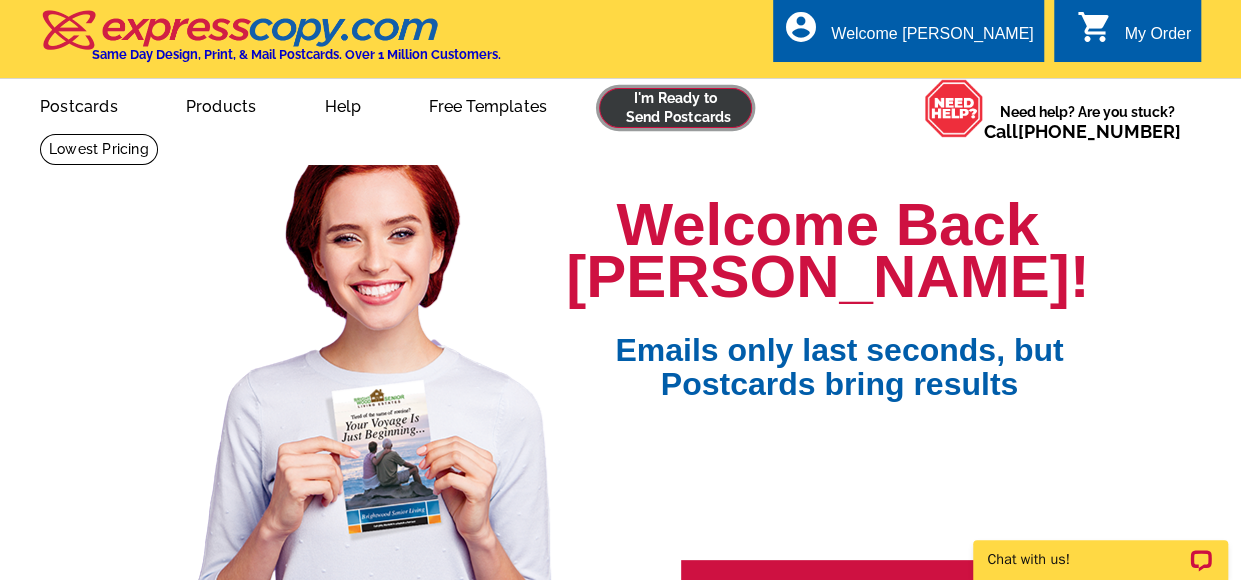 click at bounding box center (675, 108) 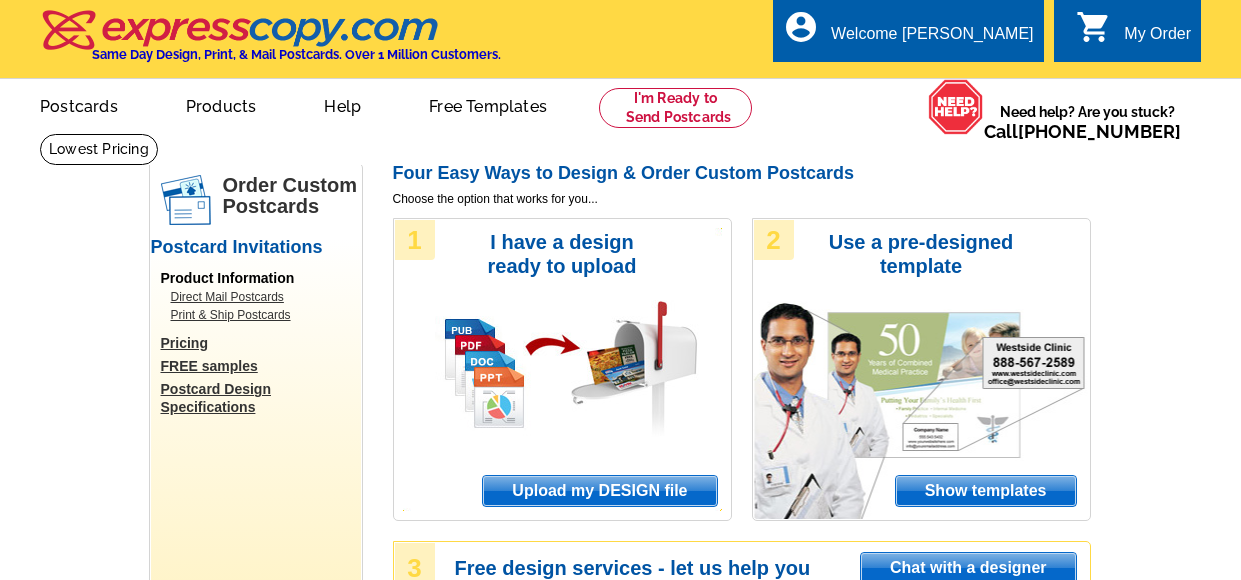 scroll, scrollTop: 0, scrollLeft: 0, axis: both 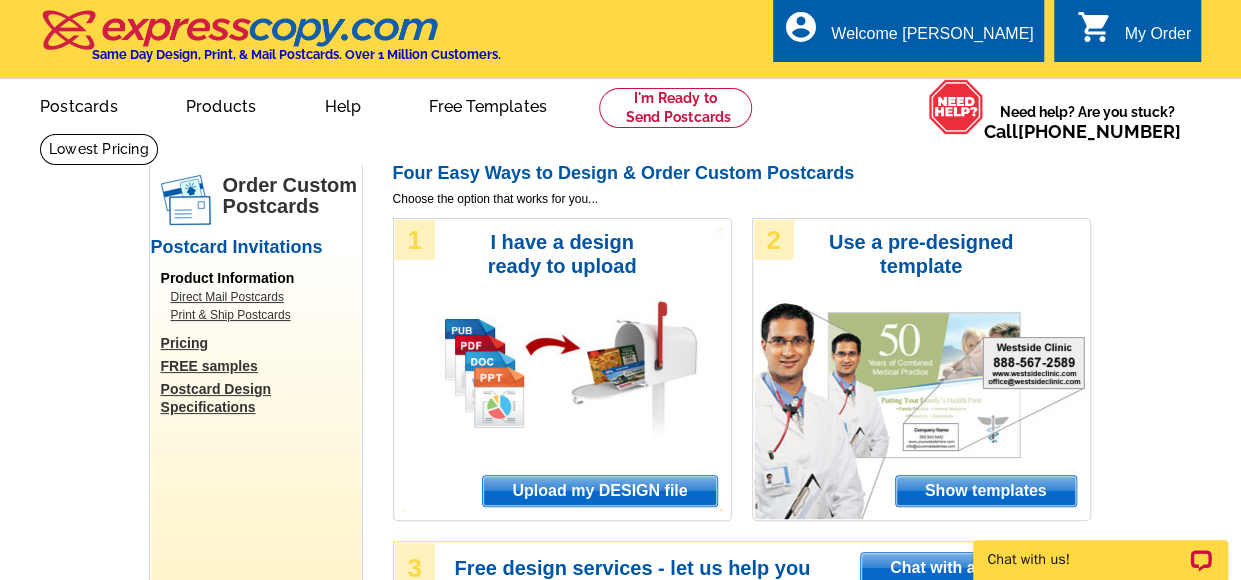 click on "Upload my DESIGN file" at bounding box center (599, 491) 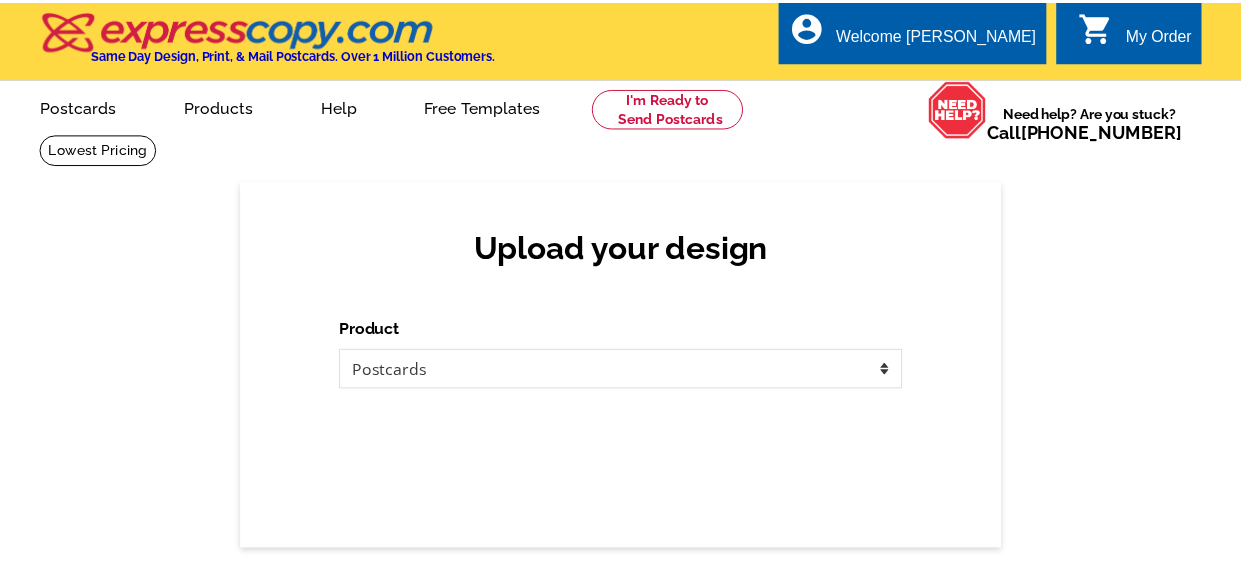 scroll, scrollTop: 0, scrollLeft: 0, axis: both 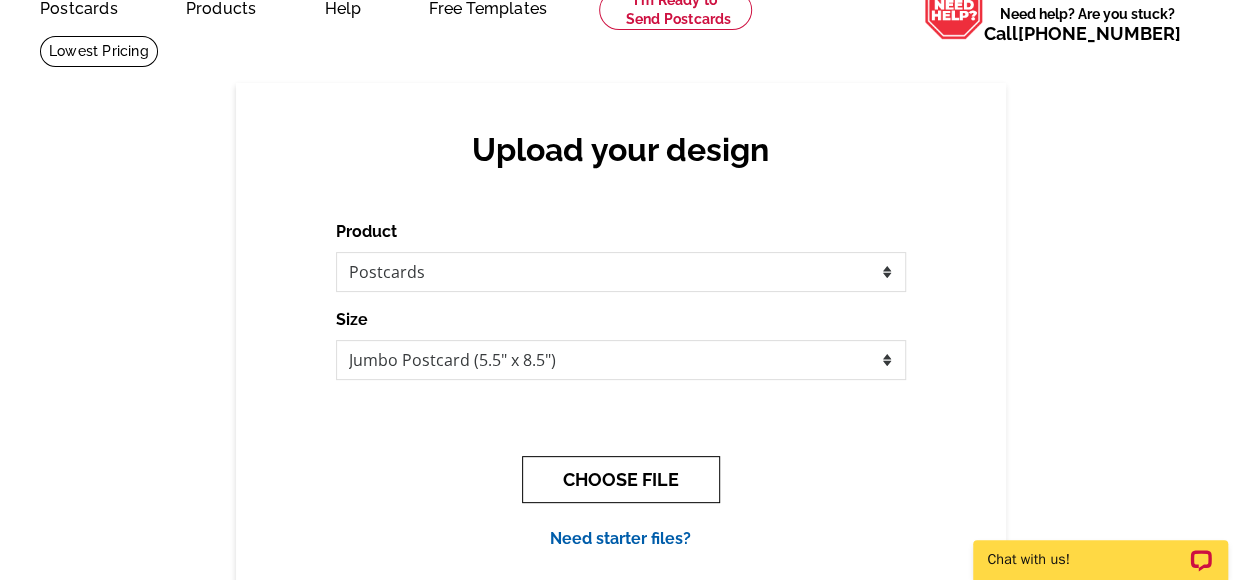 click on "CHOOSE FILE" at bounding box center [621, 479] 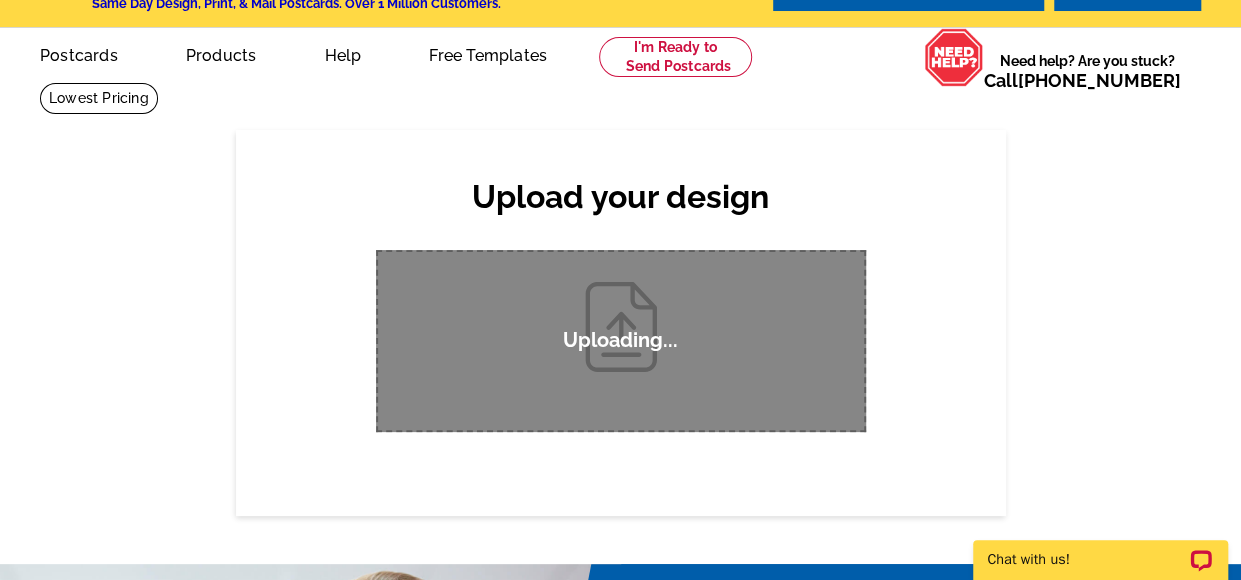 scroll, scrollTop: 78, scrollLeft: 0, axis: vertical 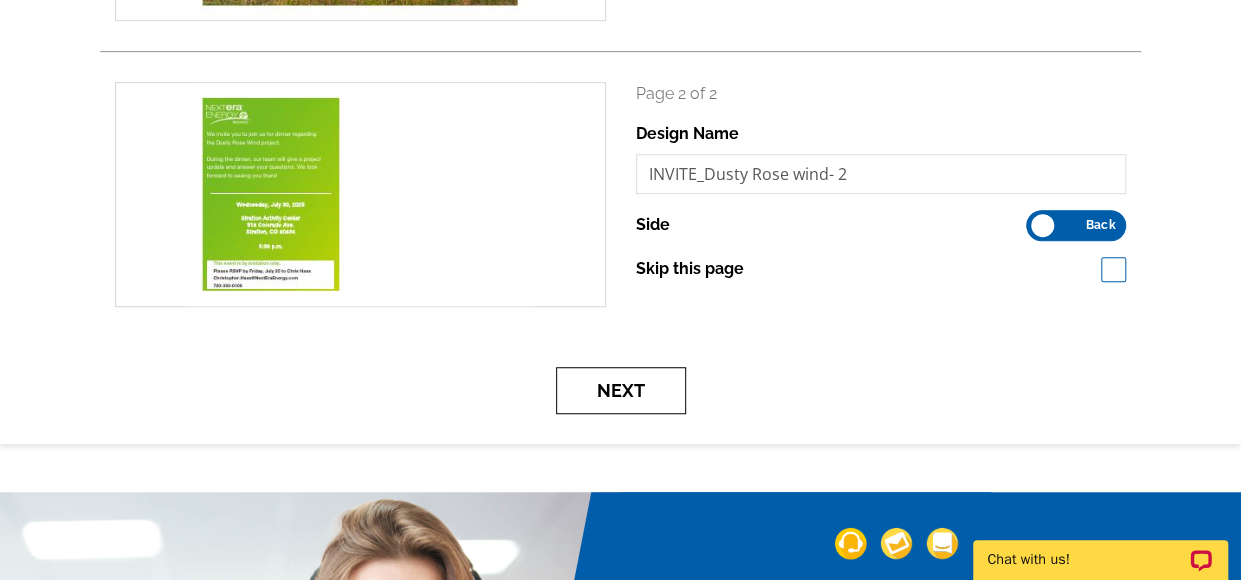 click on "Next" at bounding box center [621, 390] 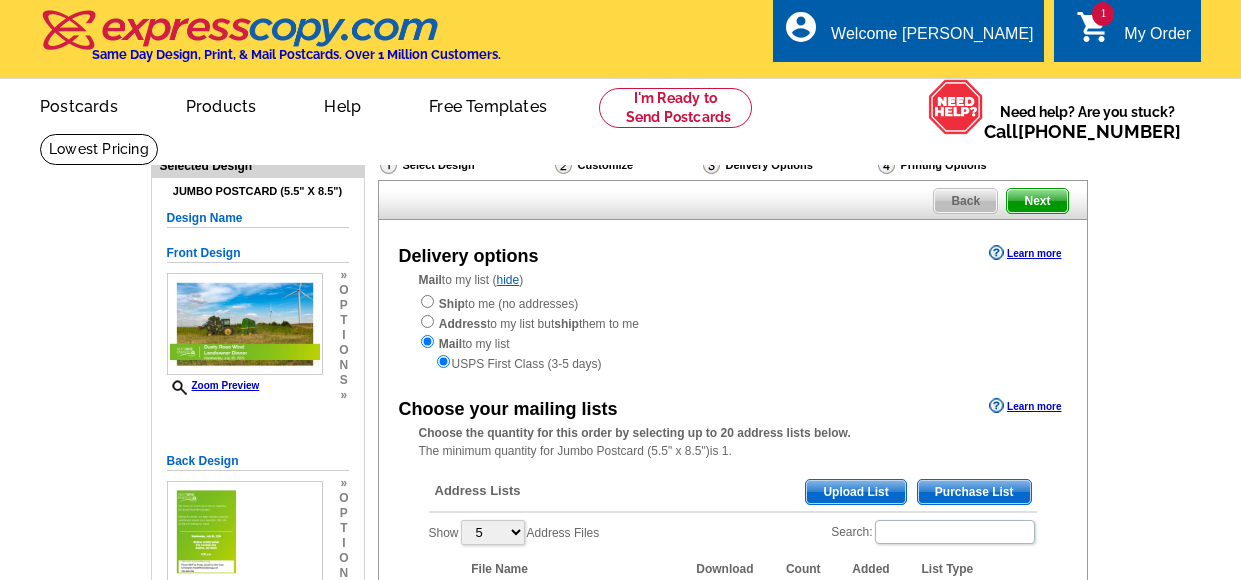 scroll, scrollTop: 0, scrollLeft: 0, axis: both 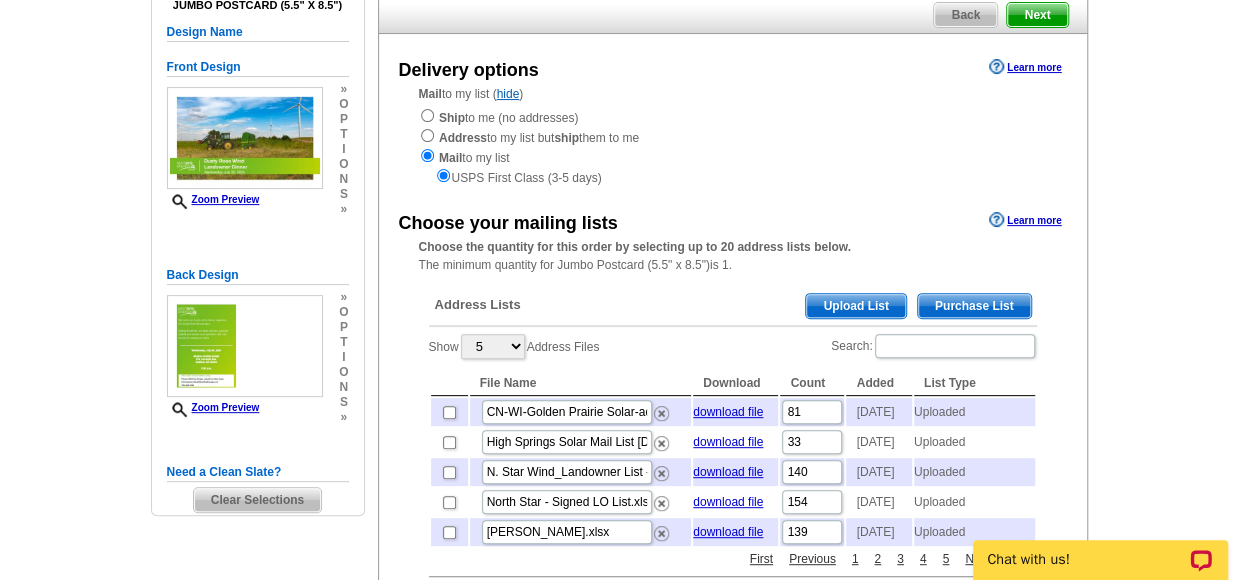 click on "Upload List" at bounding box center [855, 306] 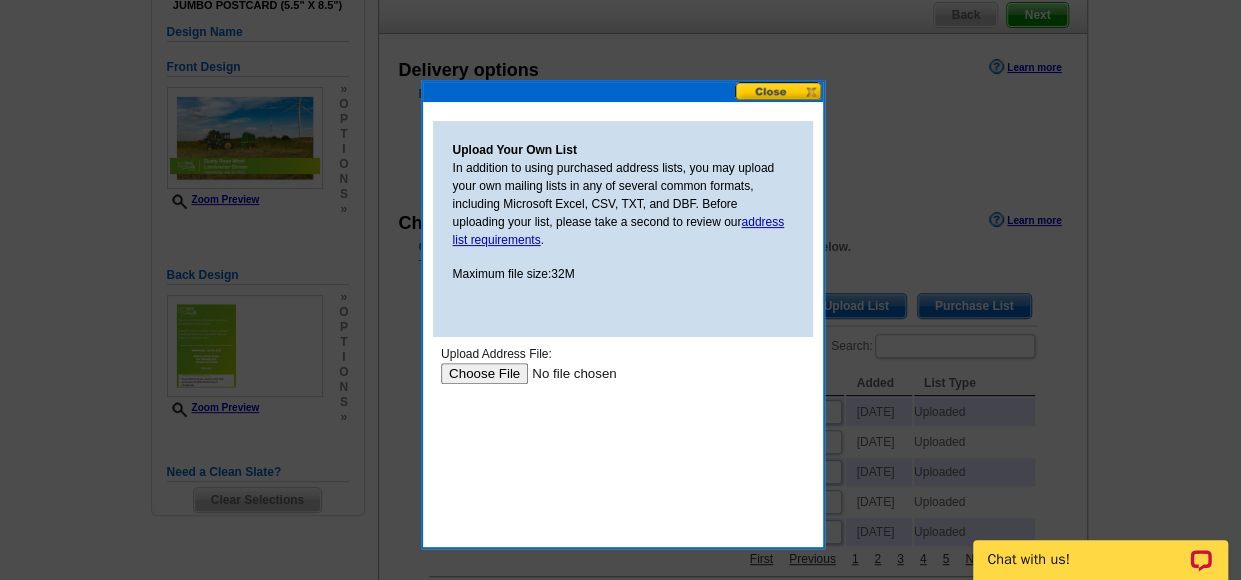 scroll, scrollTop: 0, scrollLeft: 0, axis: both 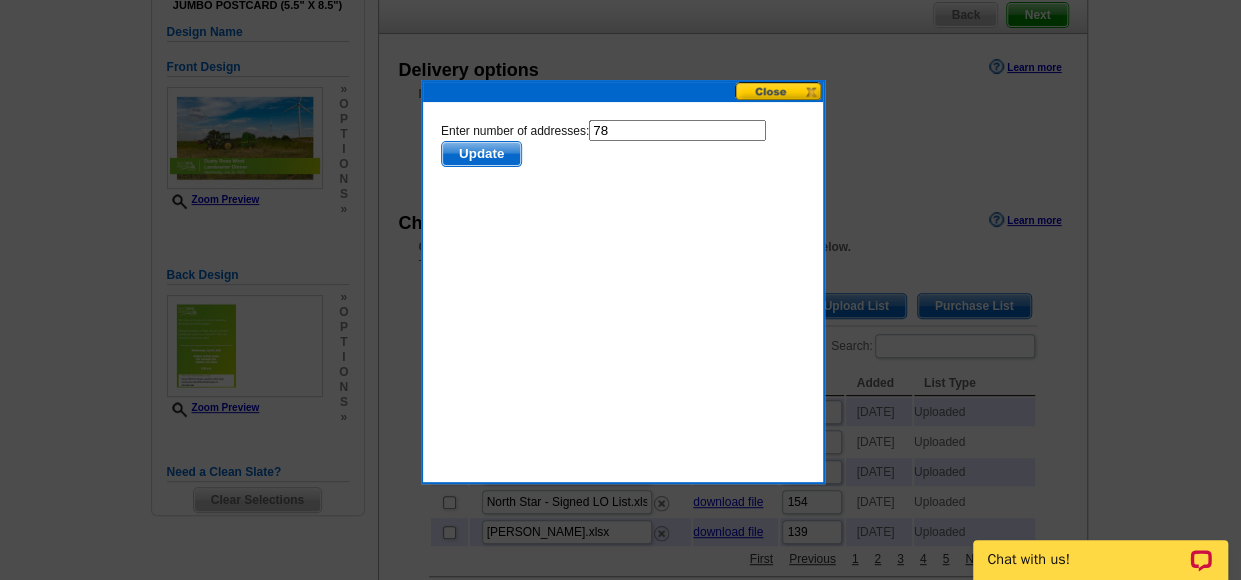 click on "Update" at bounding box center [480, 154] 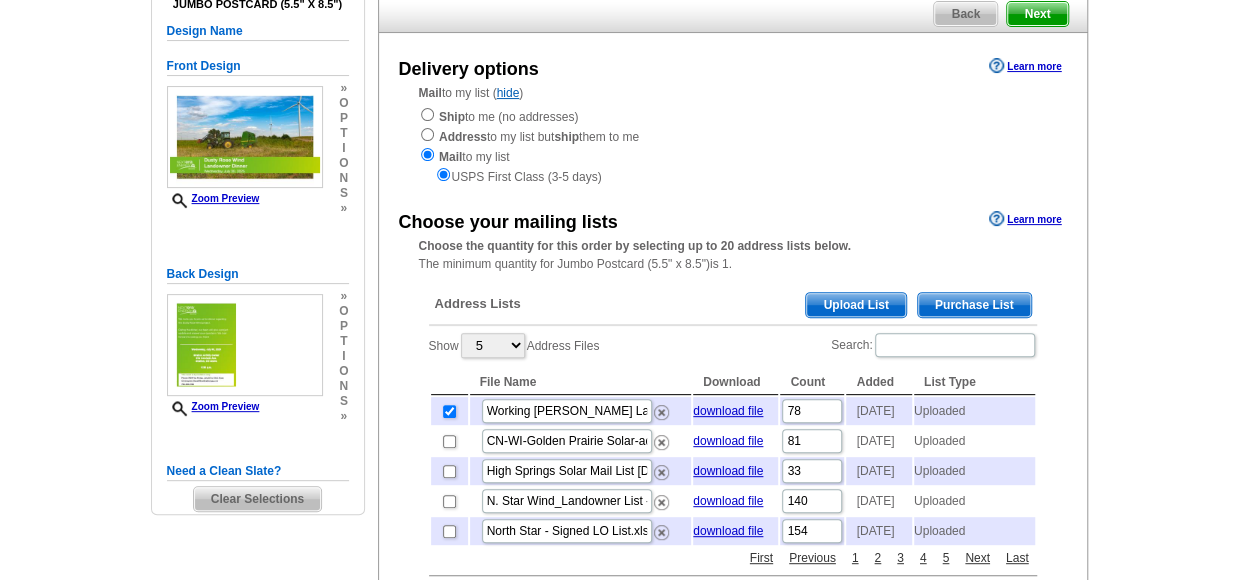 scroll, scrollTop: 186, scrollLeft: 0, axis: vertical 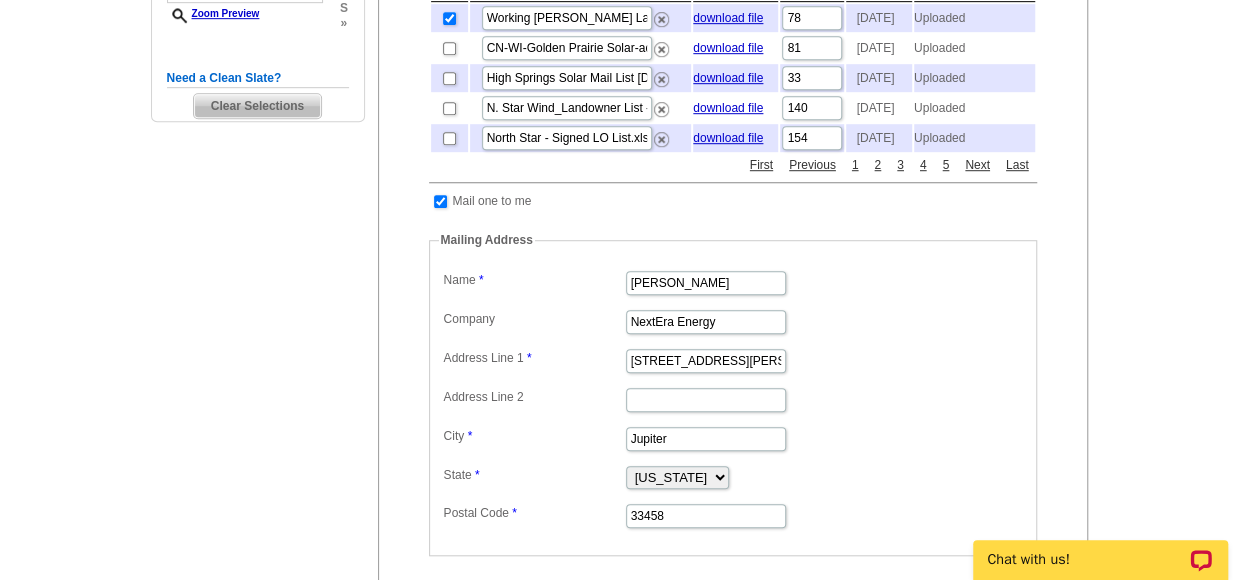 click on "Mailing Address
Label
Mail-To-Me
Name
[PERSON_NAME]
Company
NextEra Energy
Address Line 1
[STREET_ADDRESS][PERSON_NAME]
Address Line 3
City
Jupiter
State
[US_STATE]
[US_STATE]
[US_STATE]
[US_STATE]
[US_STATE]
[US_STATE]
[US_STATE]
[US_STATE][GEOGRAPHIC_DATA]
[US_STATE]
[US_STATE]
[US_STATE]
[US_STATE]
[US_STATE]
[US_STATE]
[US_STATE]
[US_STATE]
[US_STATE]
[US_STATE]
[US_STATE]
[US_STATE]
[US_STATE]
[US_STATE]
[US_STATE]
[US_STATE]
[US_STATE]
[US_STATE]
[US_STATE]
[US_STATE]
[US_STATE]
[US_STATE]
[US_STATE]
[US_STATE]
[US_STATE]
[US_STATE]
[US_STATE]
[US_STATE]
[US_STATE]
[US_STATE]
[US_STATE]
[US_STATE]
[US_STATE]
[US_STATE]
[US_STATE]
[US_STATE]
[US_STATE]
[US_STATE]
[US_STATE][PERSON_NAME][US_STATE]
[US_STATE]
[US_STATE]
[US_STATE]
33458" at bounding box center (733, 393) 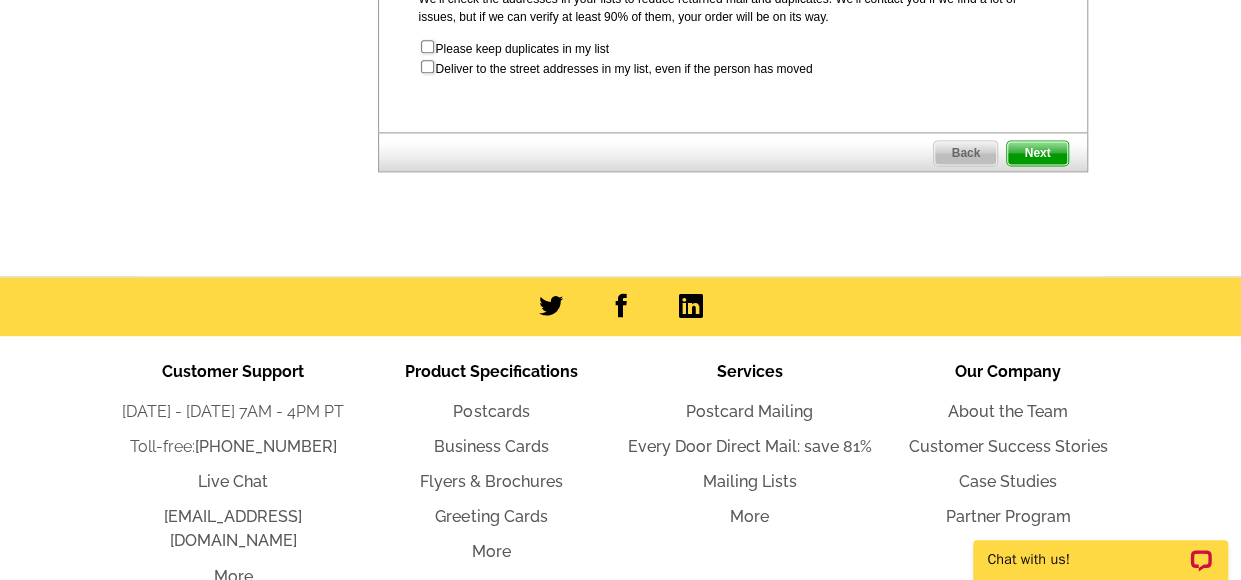 scroll, scrollTop: 1334, scrollLeft: 0, axis: vertical 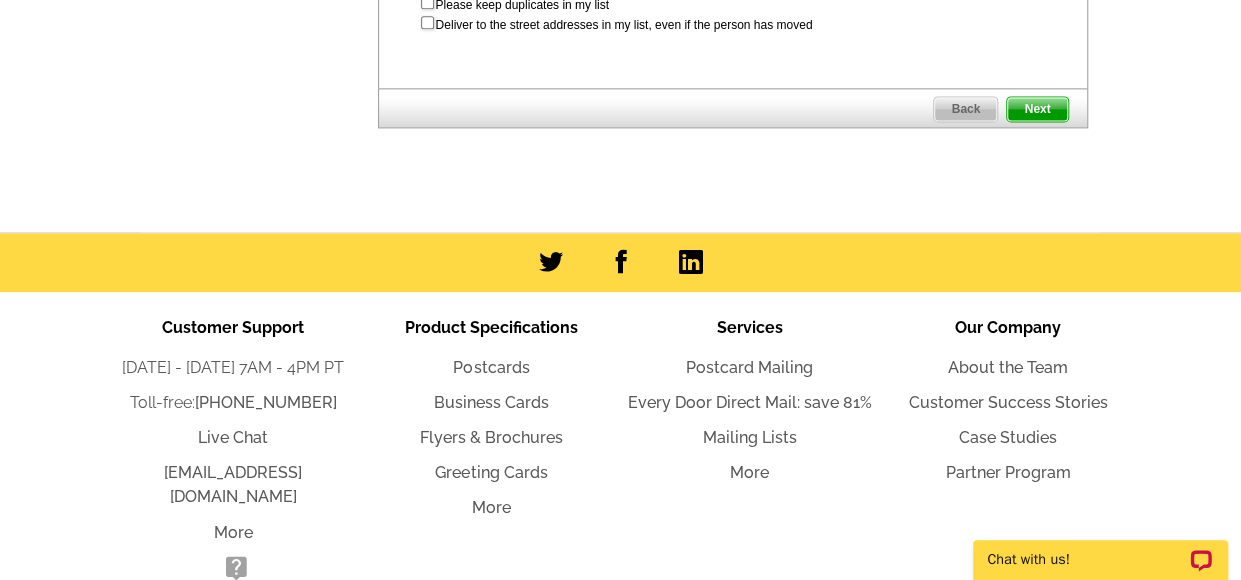 click on "Back
Next" at bounding box center [733, 108] 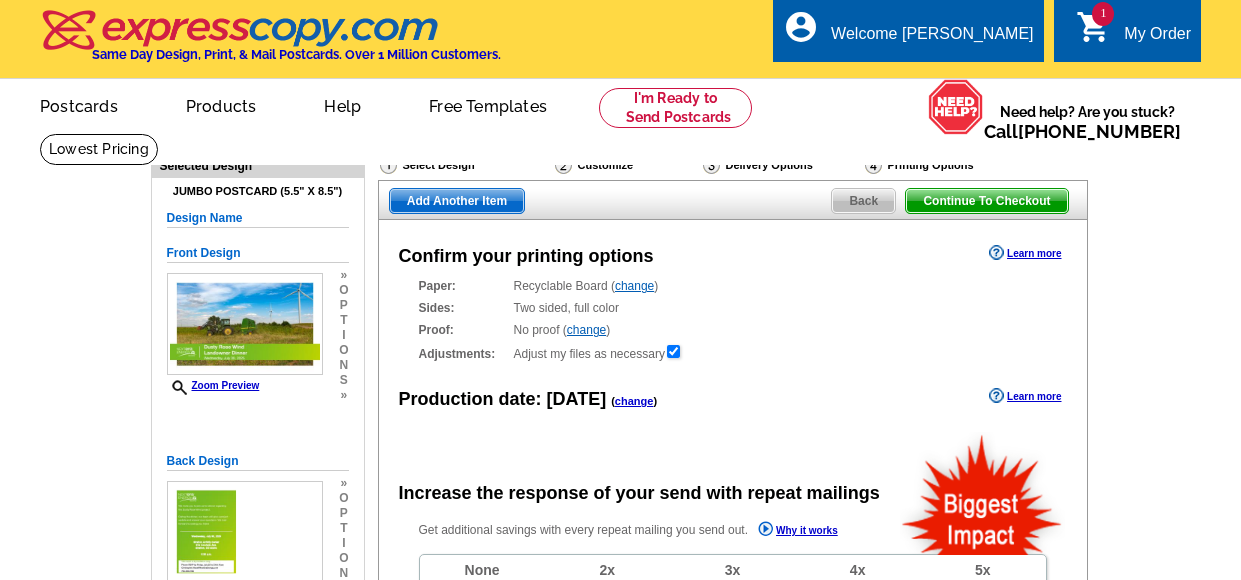 scroll, scrollTop: 0, scrollLeft: 0, axis: both 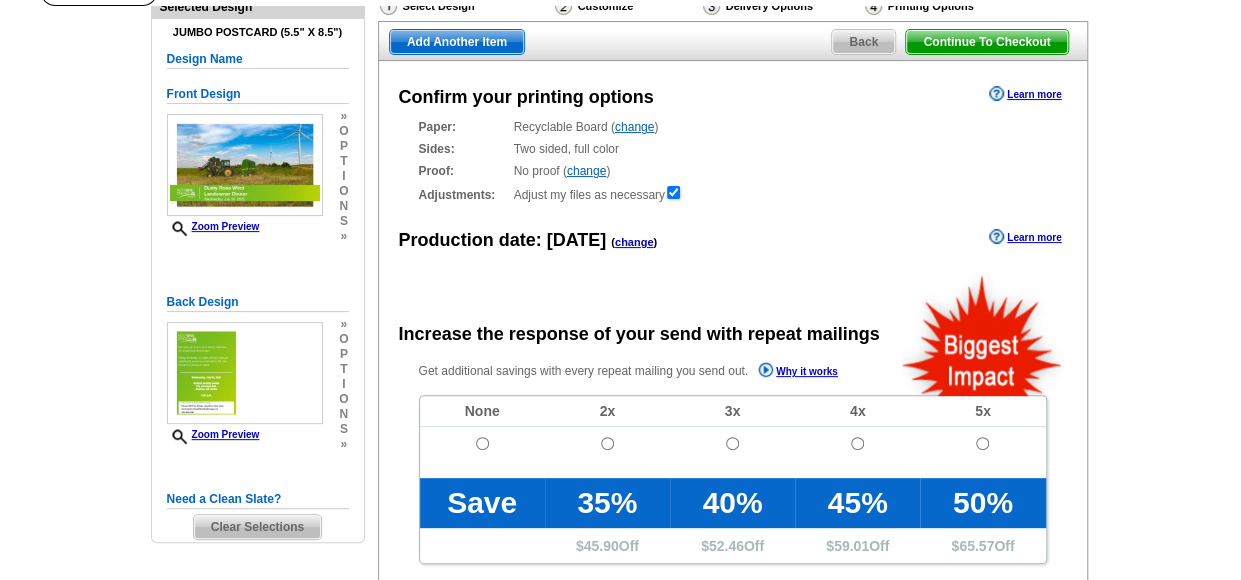 radio on "false" 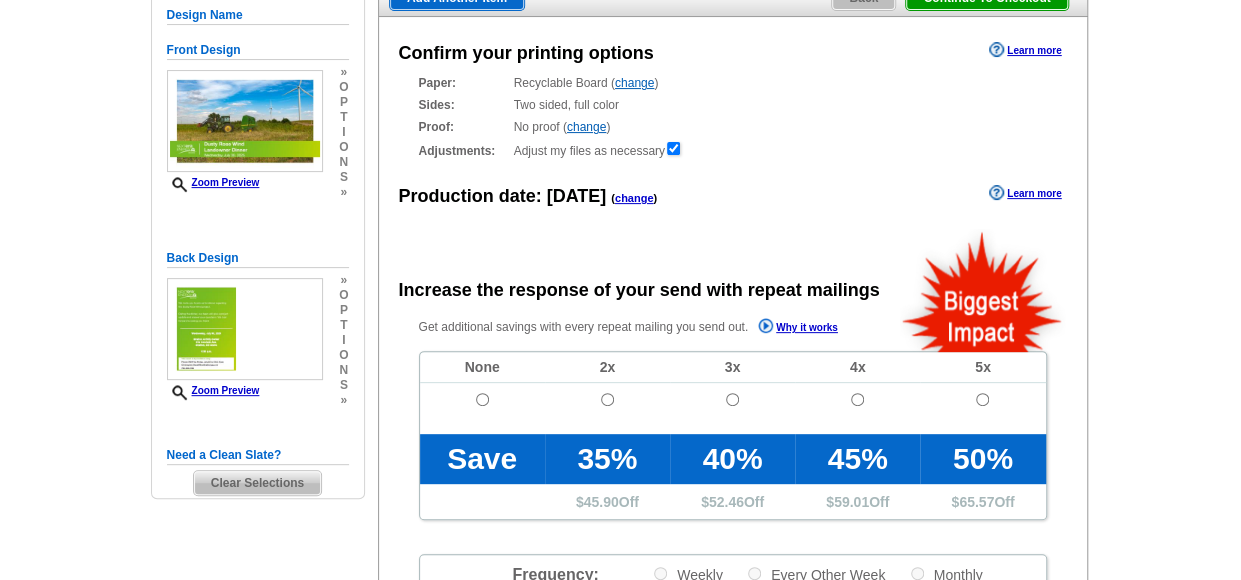 scroll, scrollTop: 220, scrollLeft: 0, axis: vertical 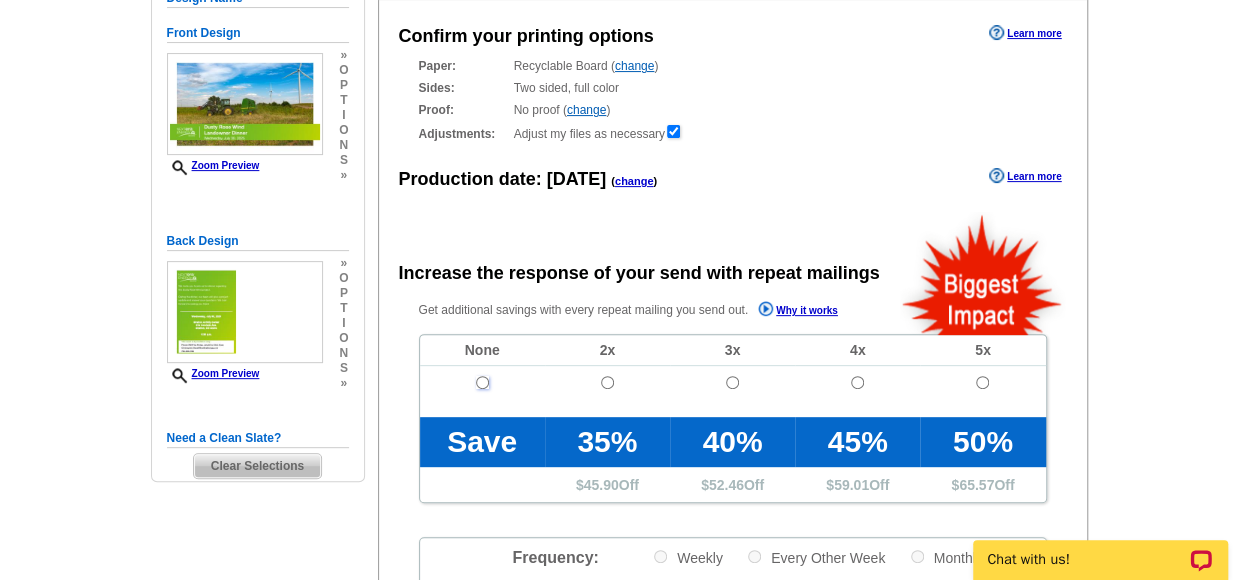 click at bounding box center [482, 382] 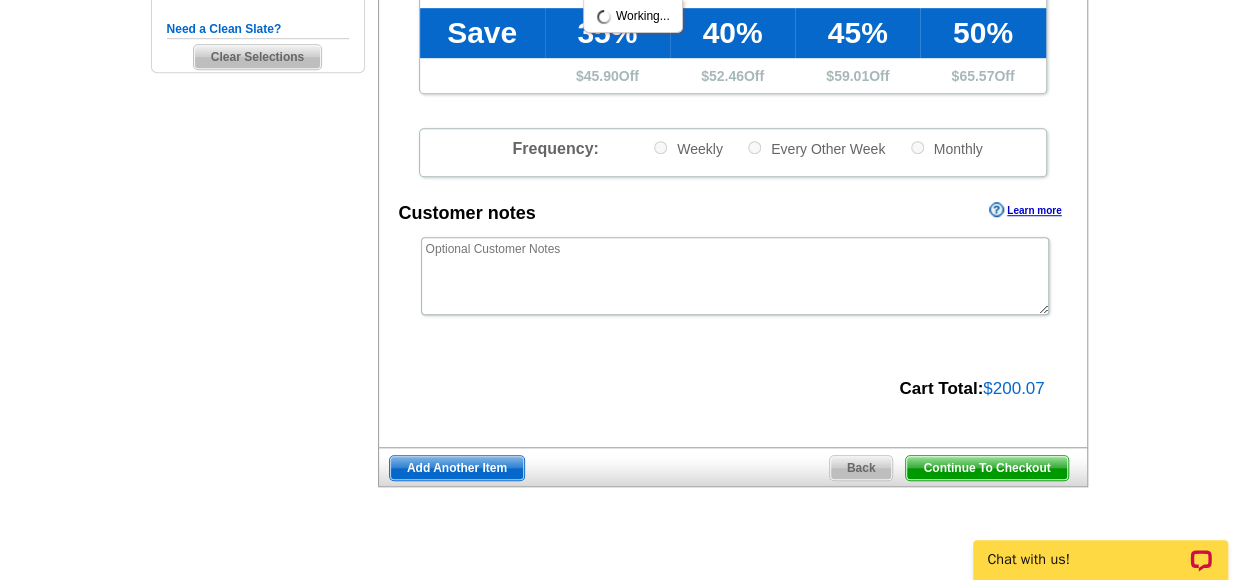 scroll, scrollTop: 637, scrollLeft: 0, axis: vertical 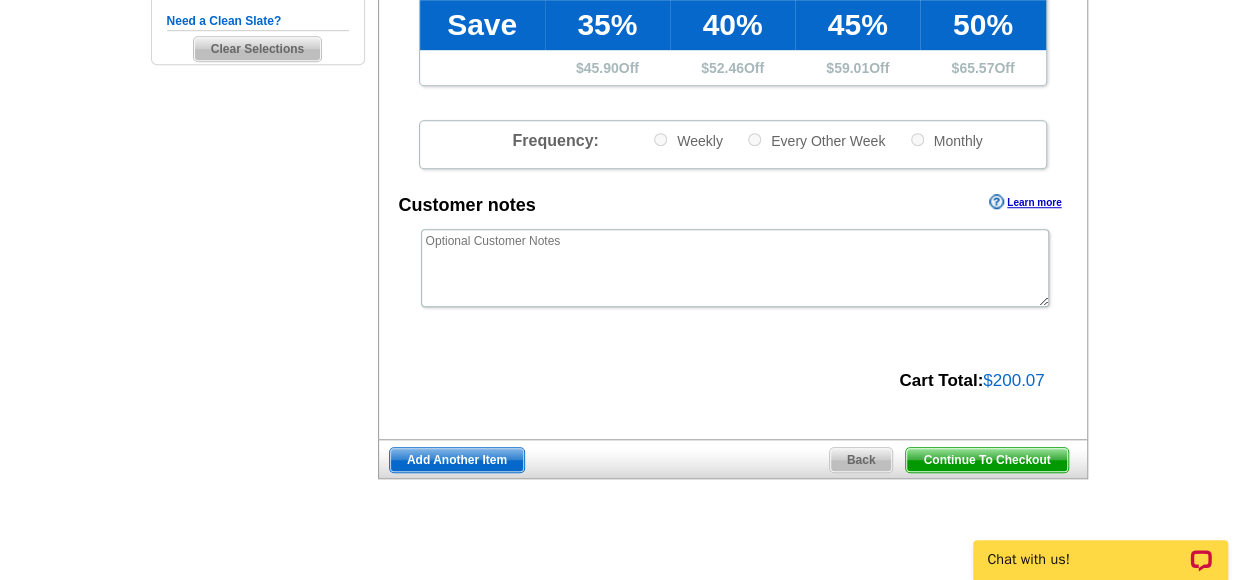 click on "Continue To Checkout" at bounding box center [986, 460] 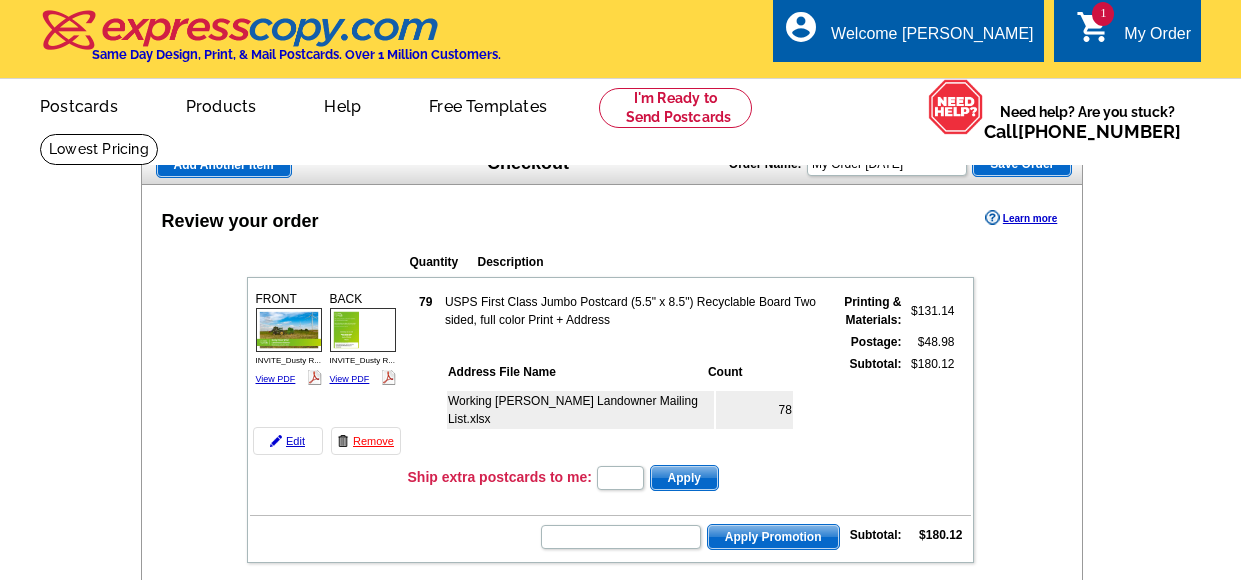 scroll, scrollTop: 0, scrollLeft: 0, axis: both 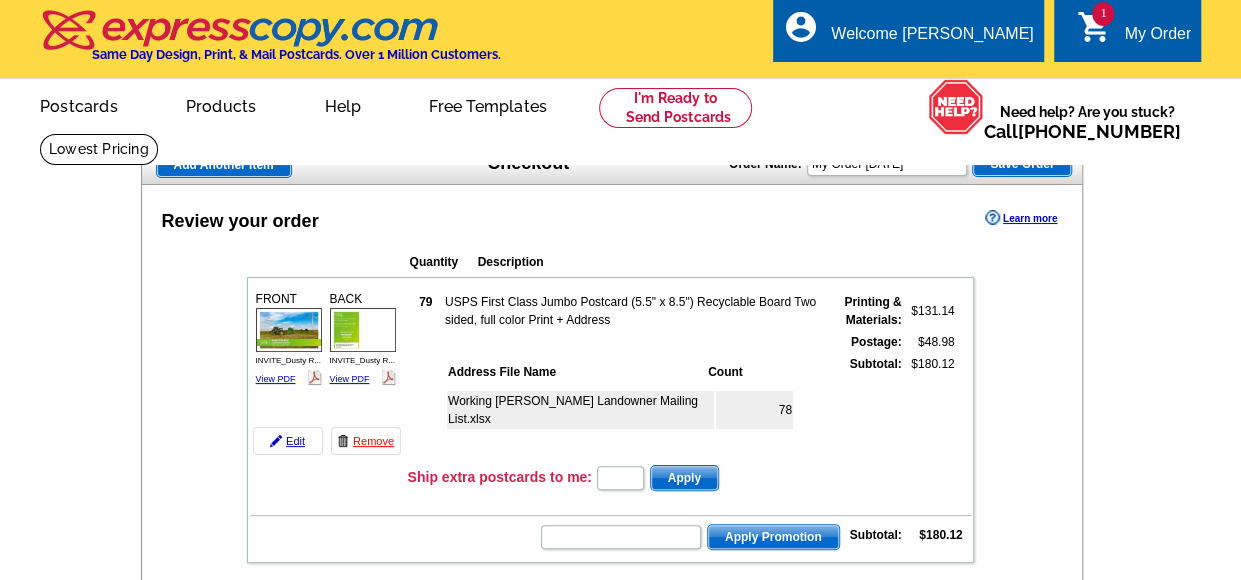 click on "FRONT
INVITE_Dusty R...
View PDF" at bounding box center (610, 420) 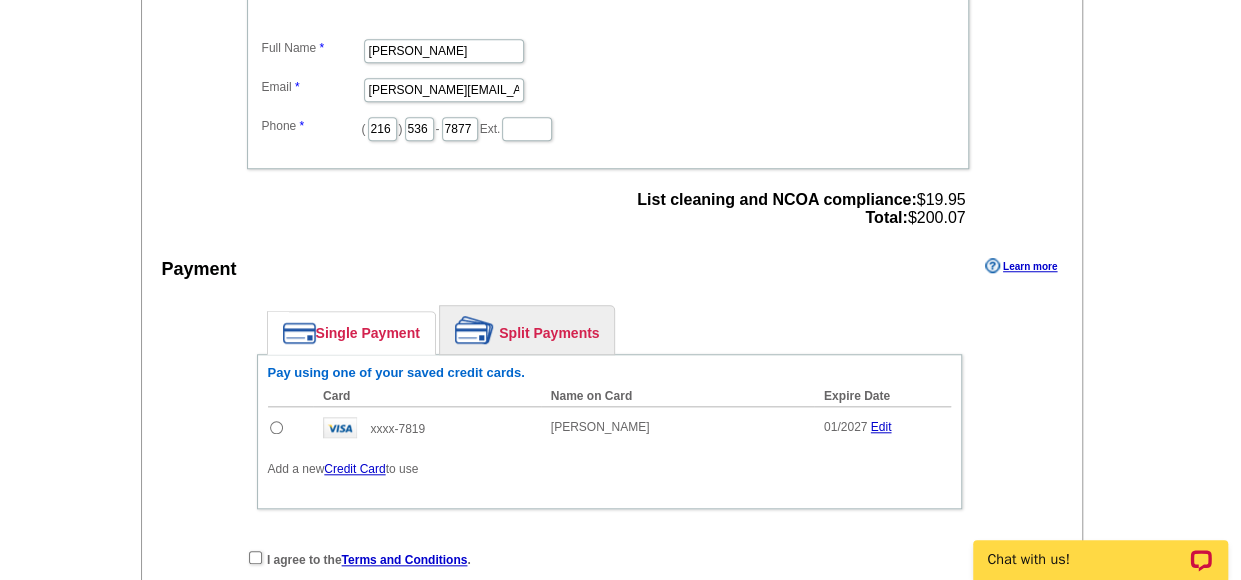 scroll, scrollTop: 0, scrollLeft: 0, axis: both 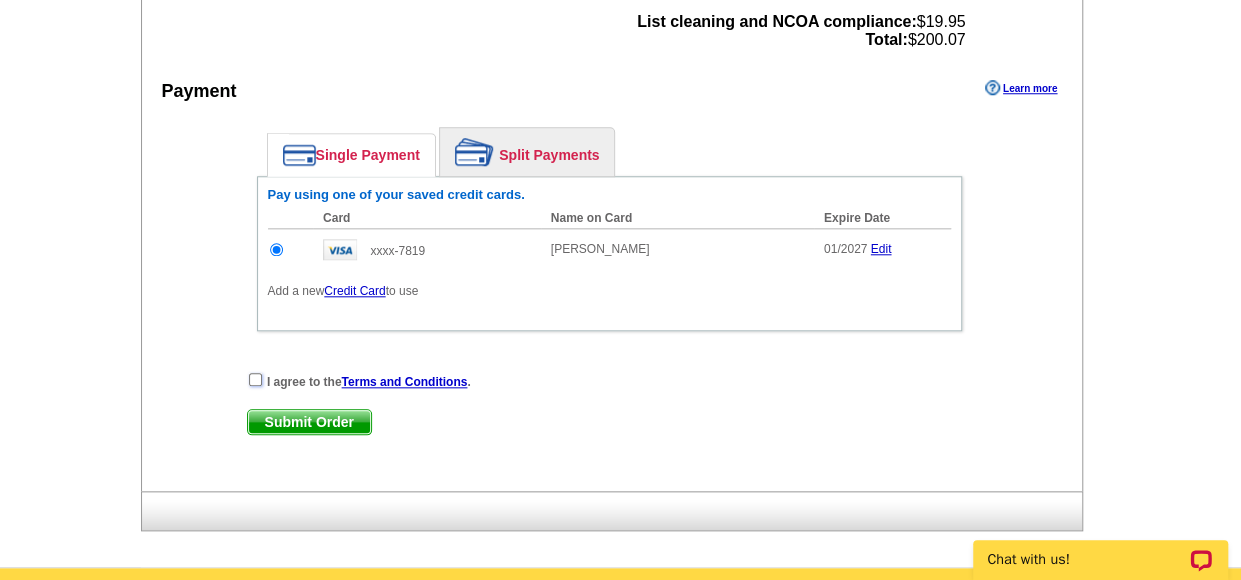 click at bounding box center [255, 379] 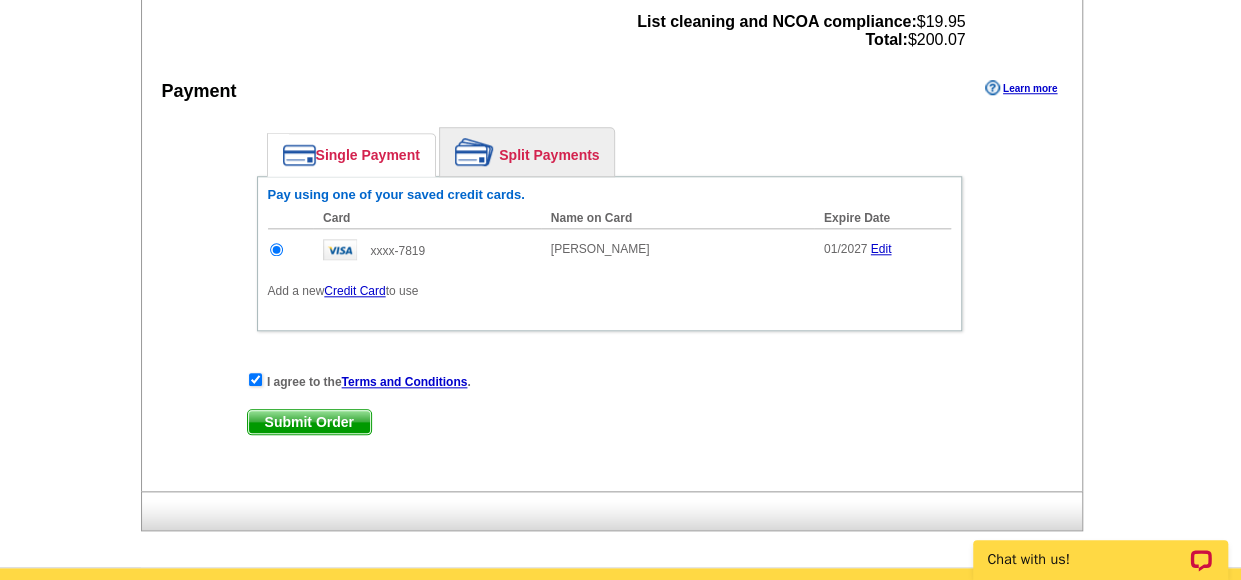 click on "I agree to the
Terms and Conditions
.
Submit Order
Submit Order" at bounding box center (609, 412) 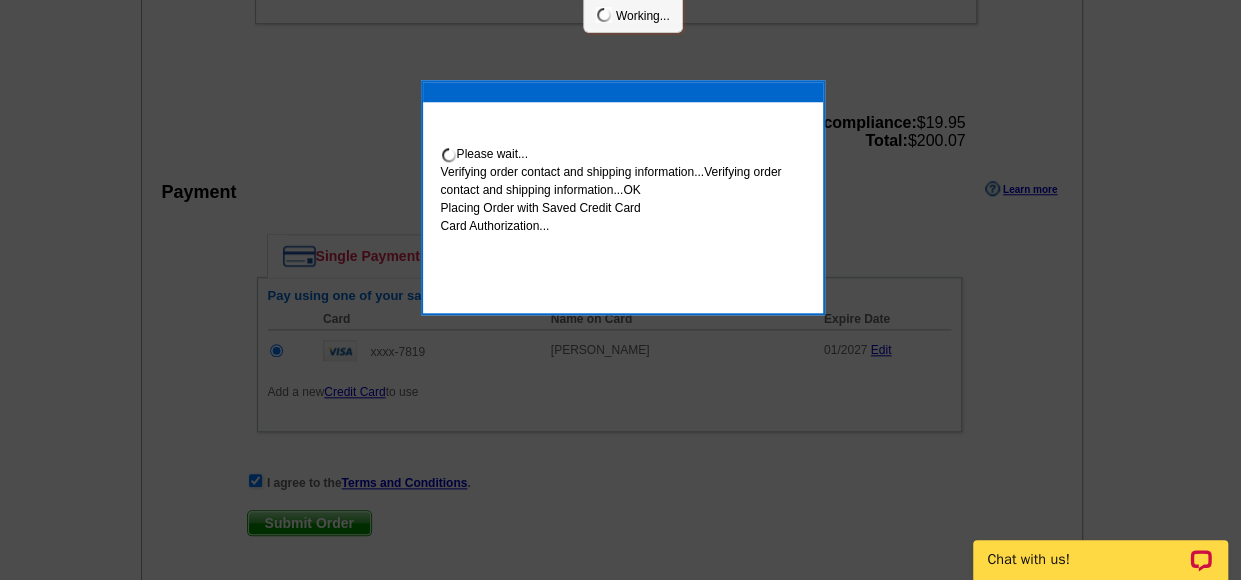 scroll, scrollTop: 952, scrollLeft: 0, axis: vertical 